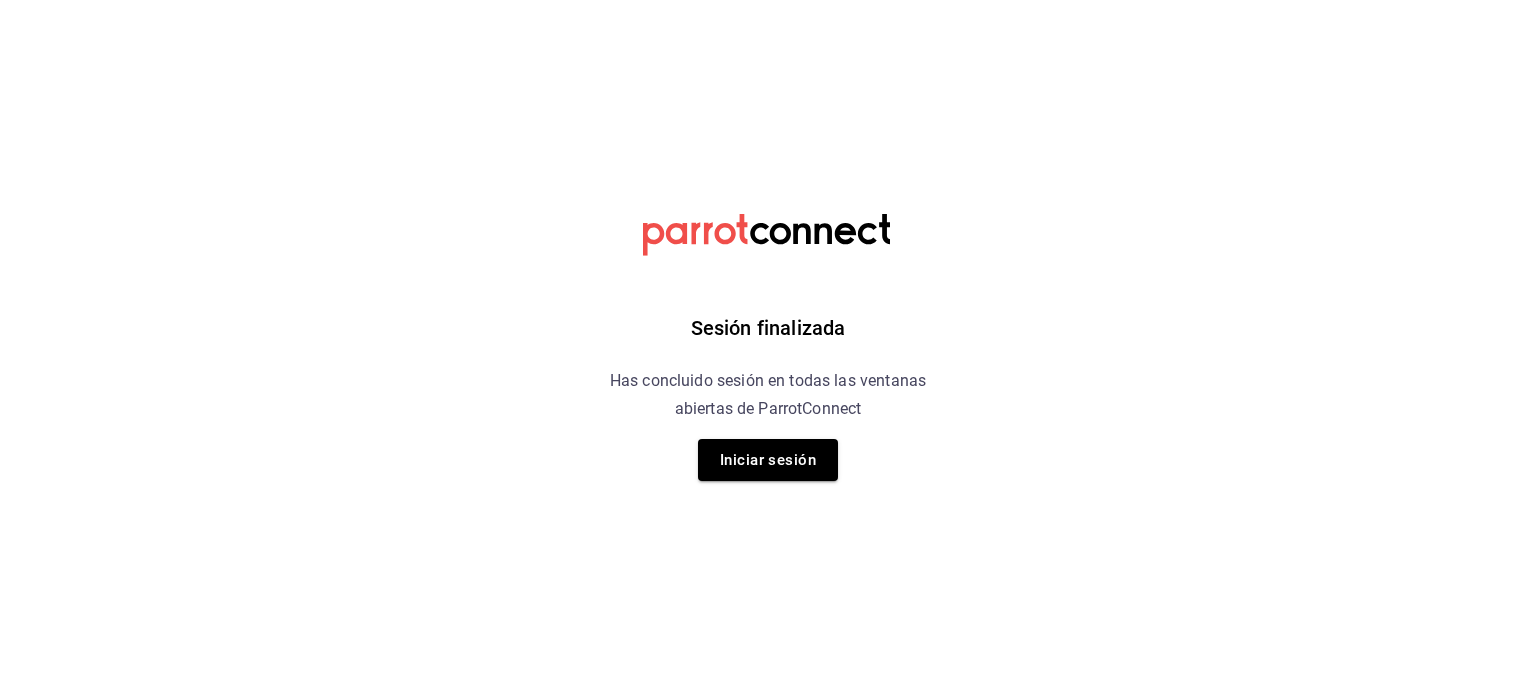 scroll, scrollTop: 0, scrollLeft: 0, axis: both 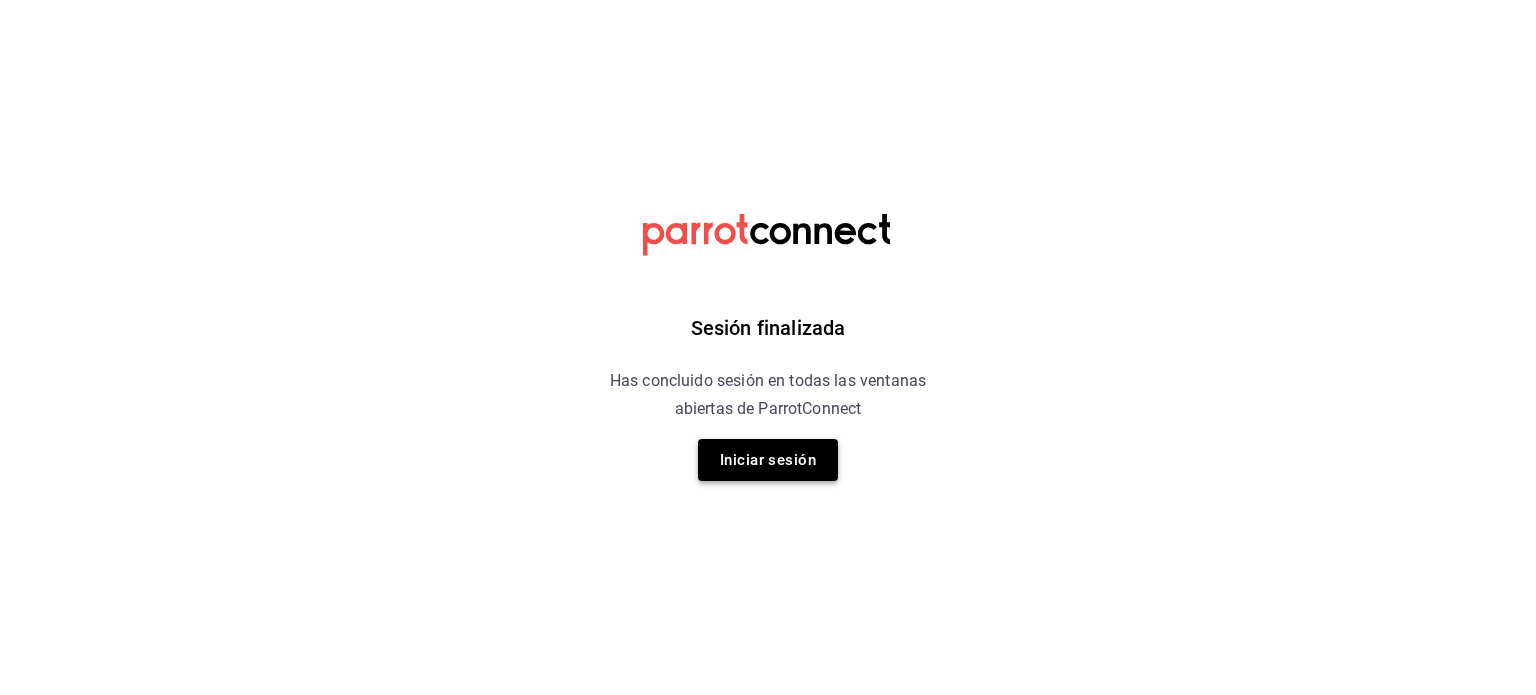click on "Iniciar sesión" at bounding box center (768, 460) 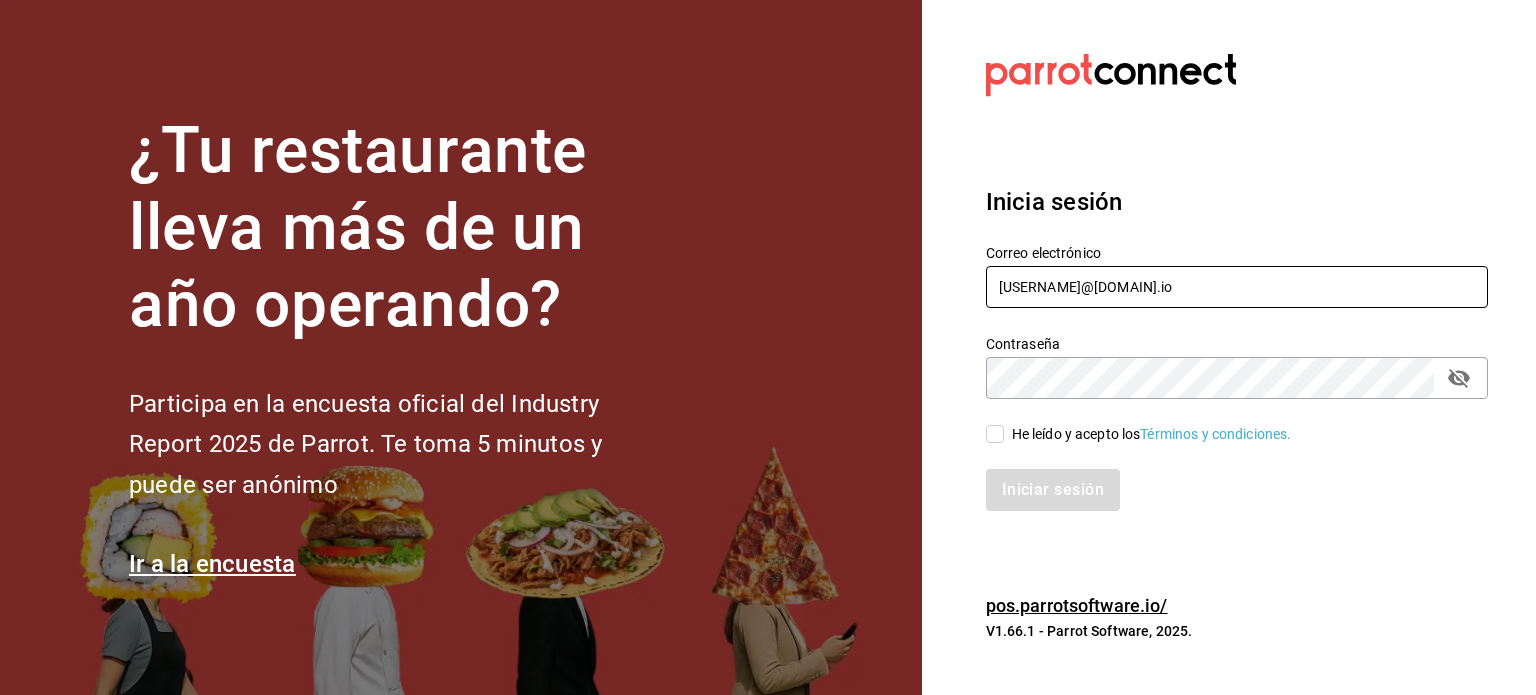 click on "rodrigo.hurtado@parrotsoftware.io" at bounding box center [1237, 287] 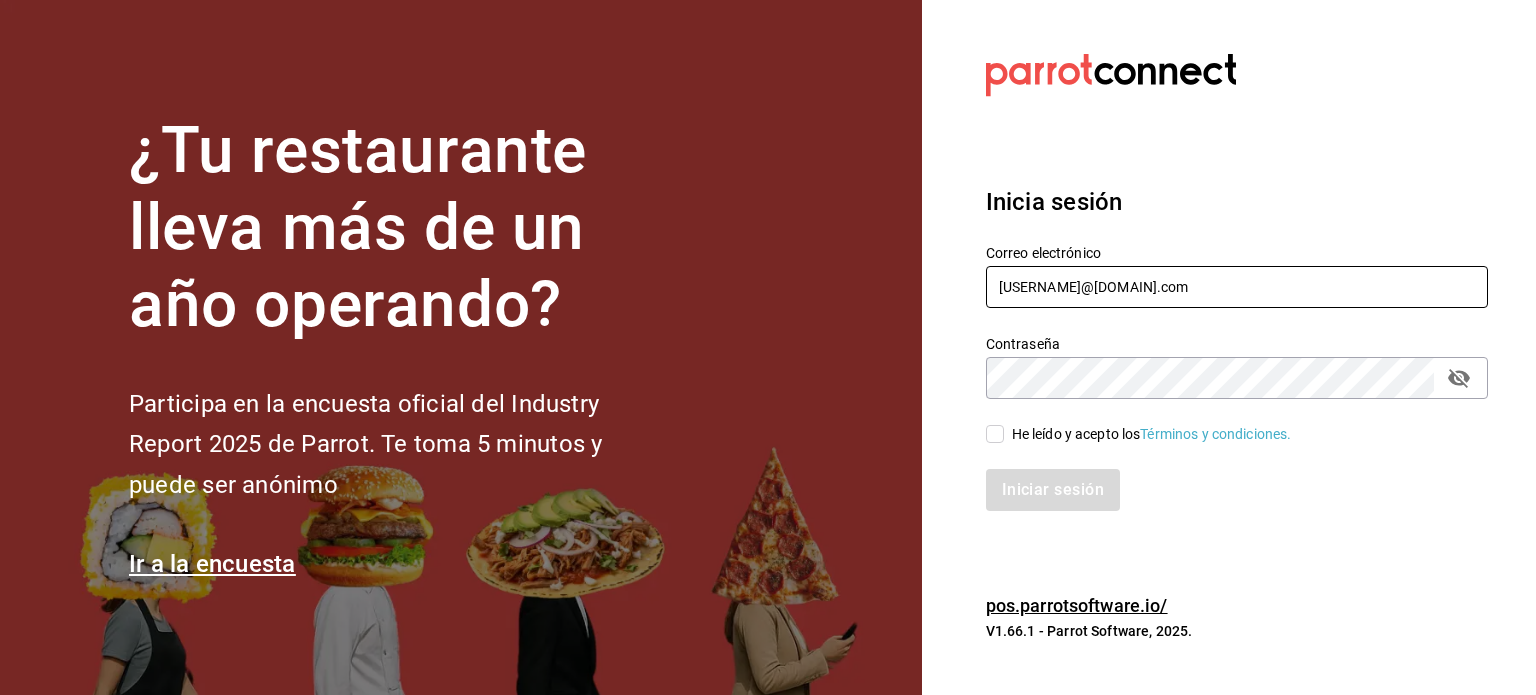 type on "[EMAIL]" 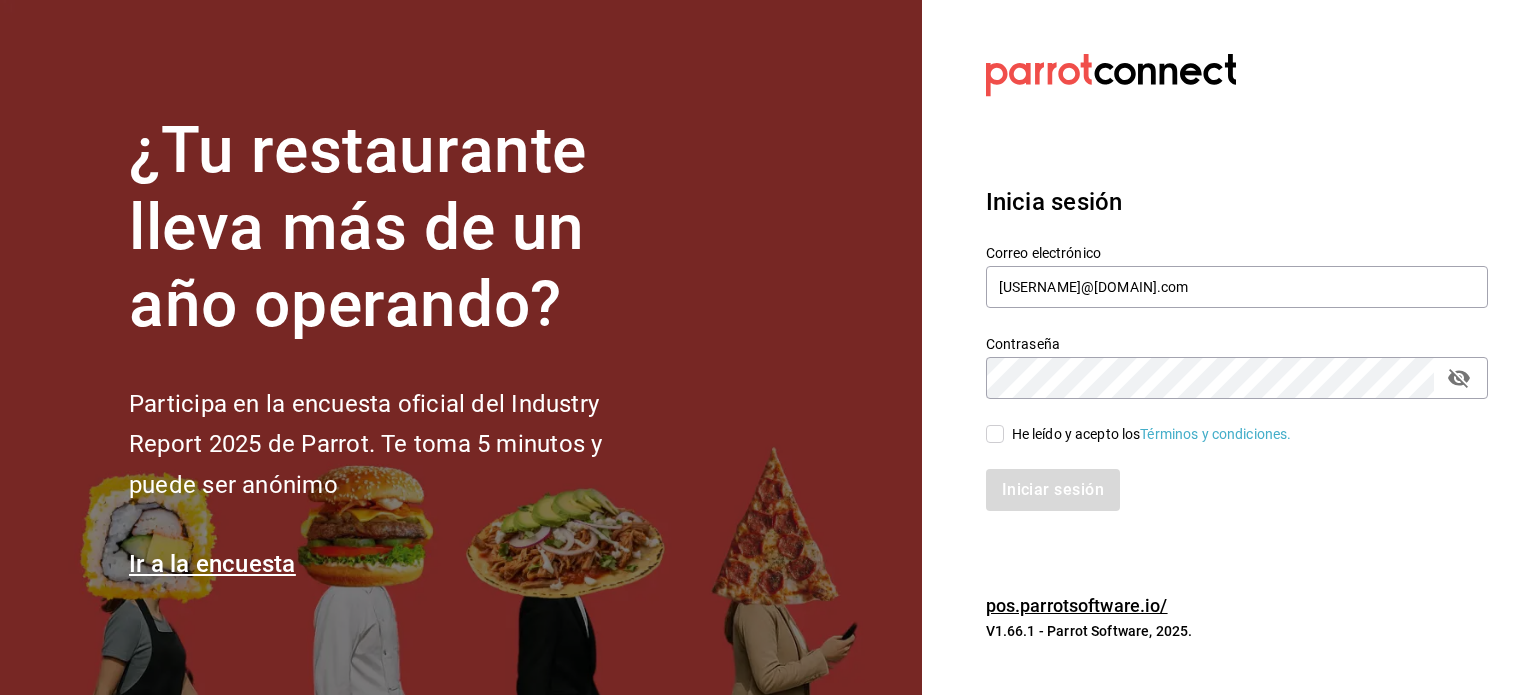 click on "He leído y acepto los  Términos y condiciones." at bounding box center [1152, 434] 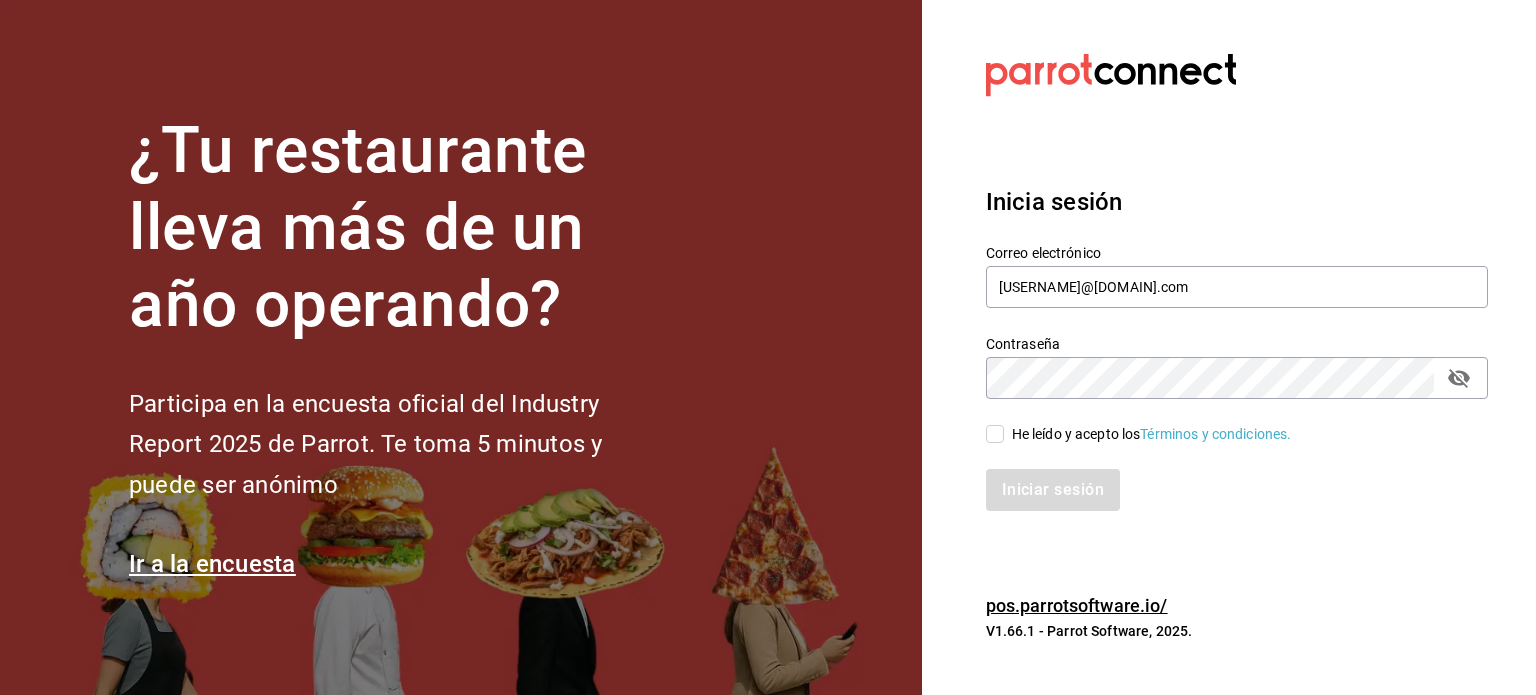checkbox on "true" 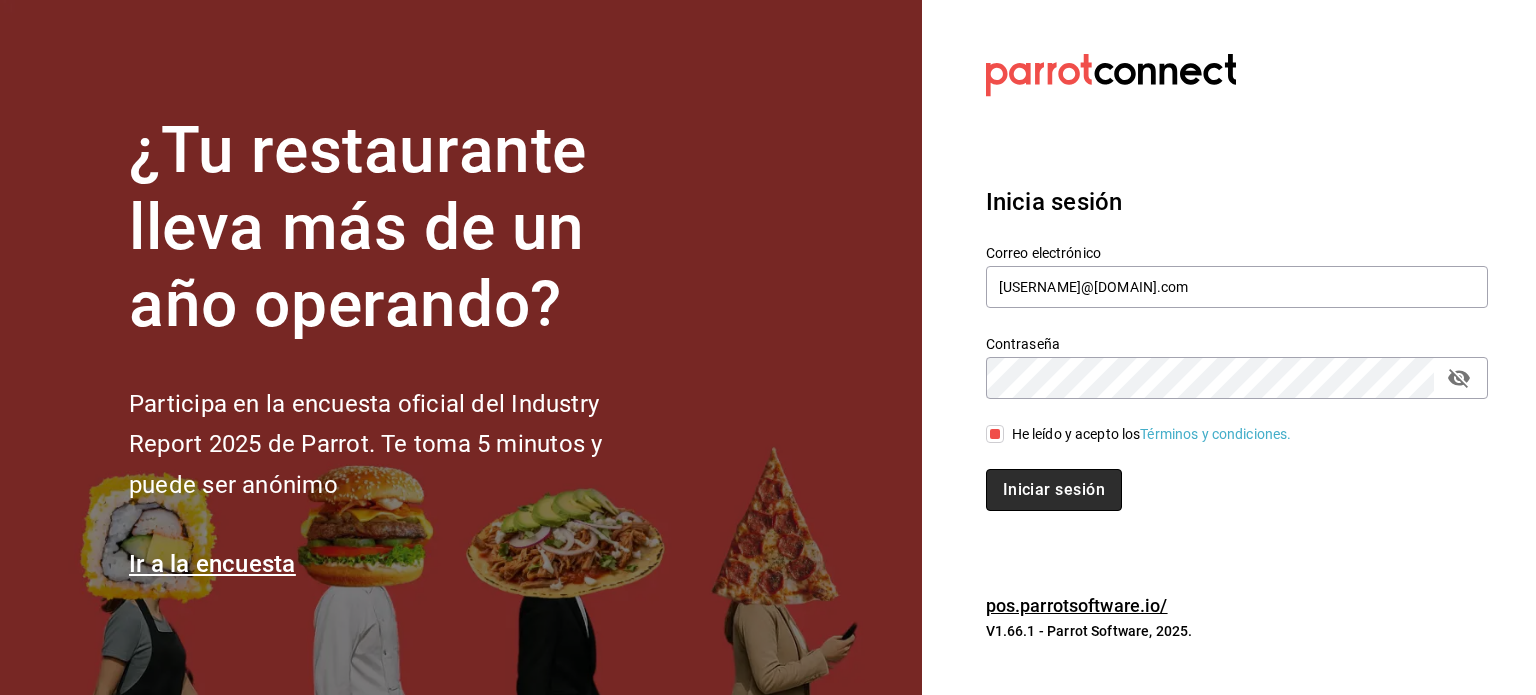 click on "Iniciar sesión" at bounding box center [1054, 490] 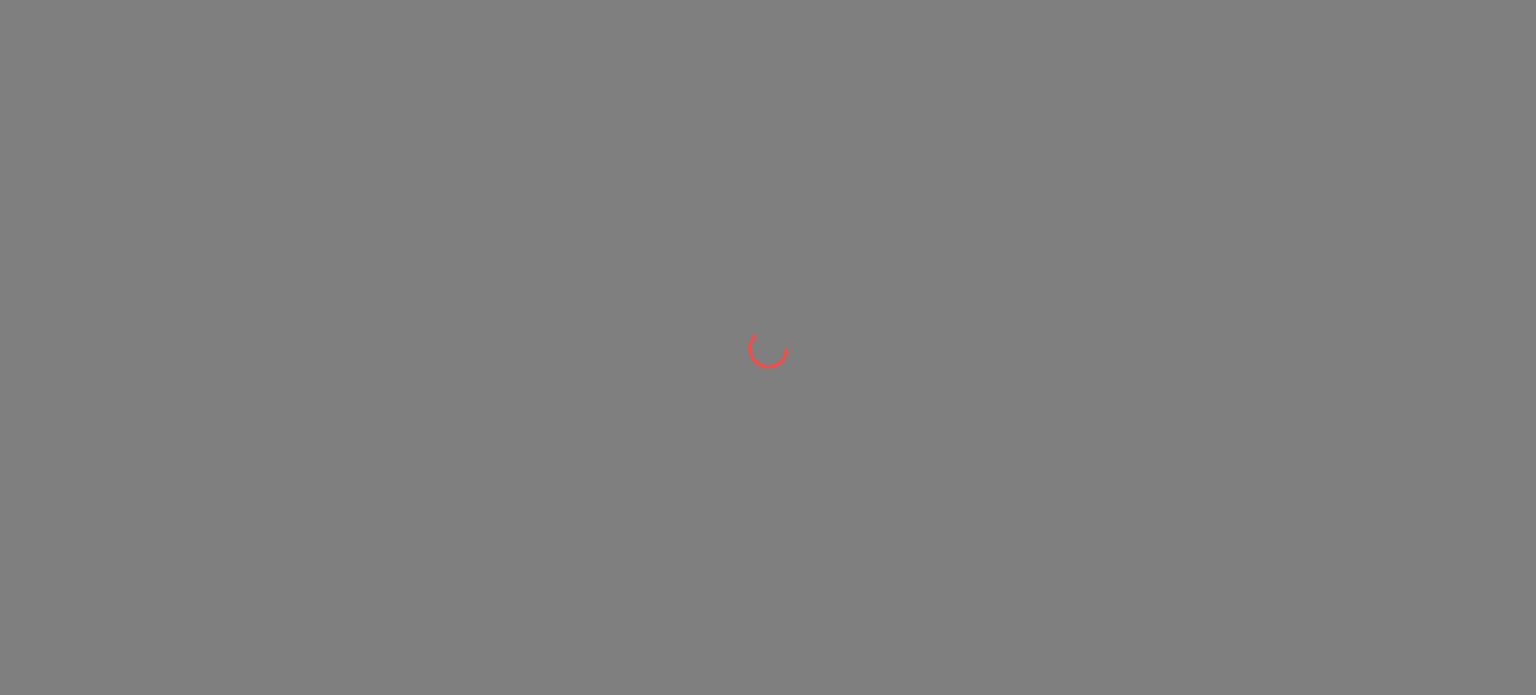 scroll, scrollTop: 0, scrollLeft: 0, axis: both 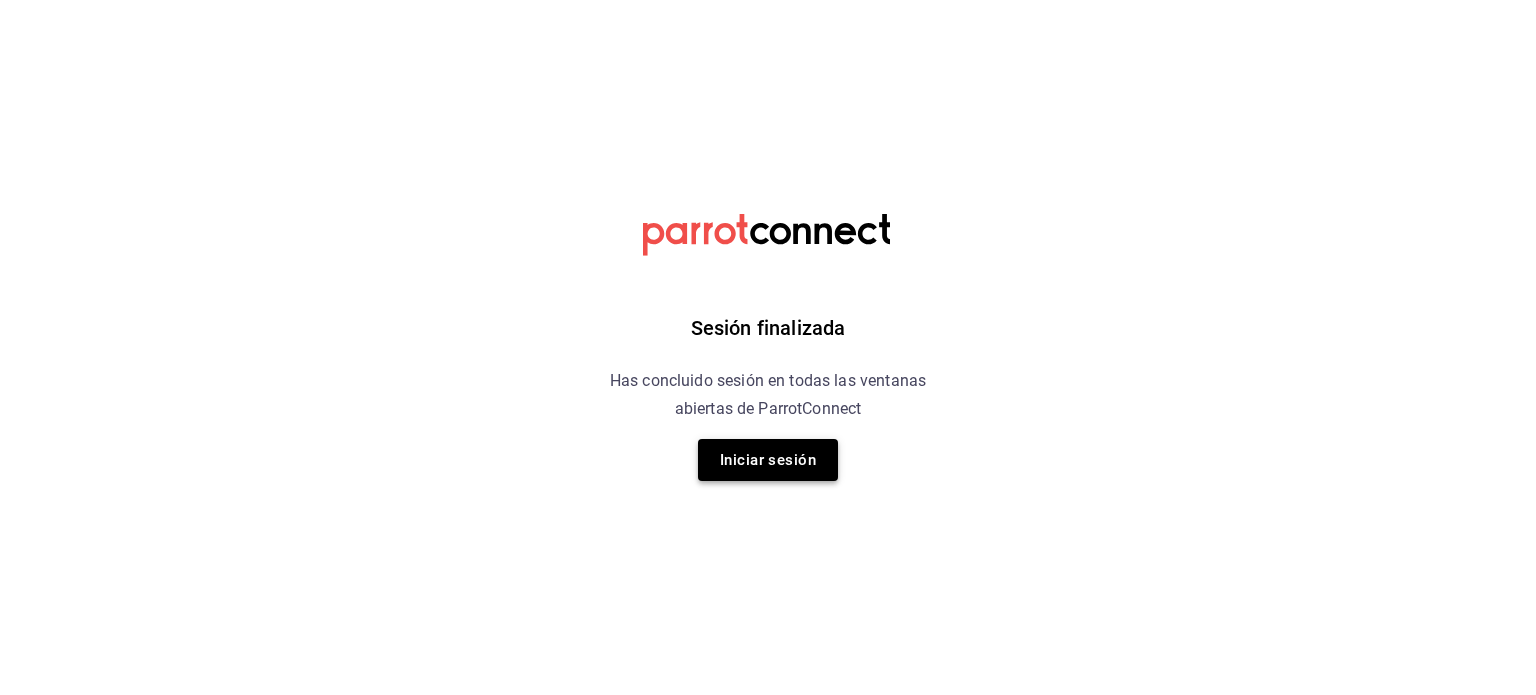 click on "Iniciar sesión" at bounding box center (768, 460) 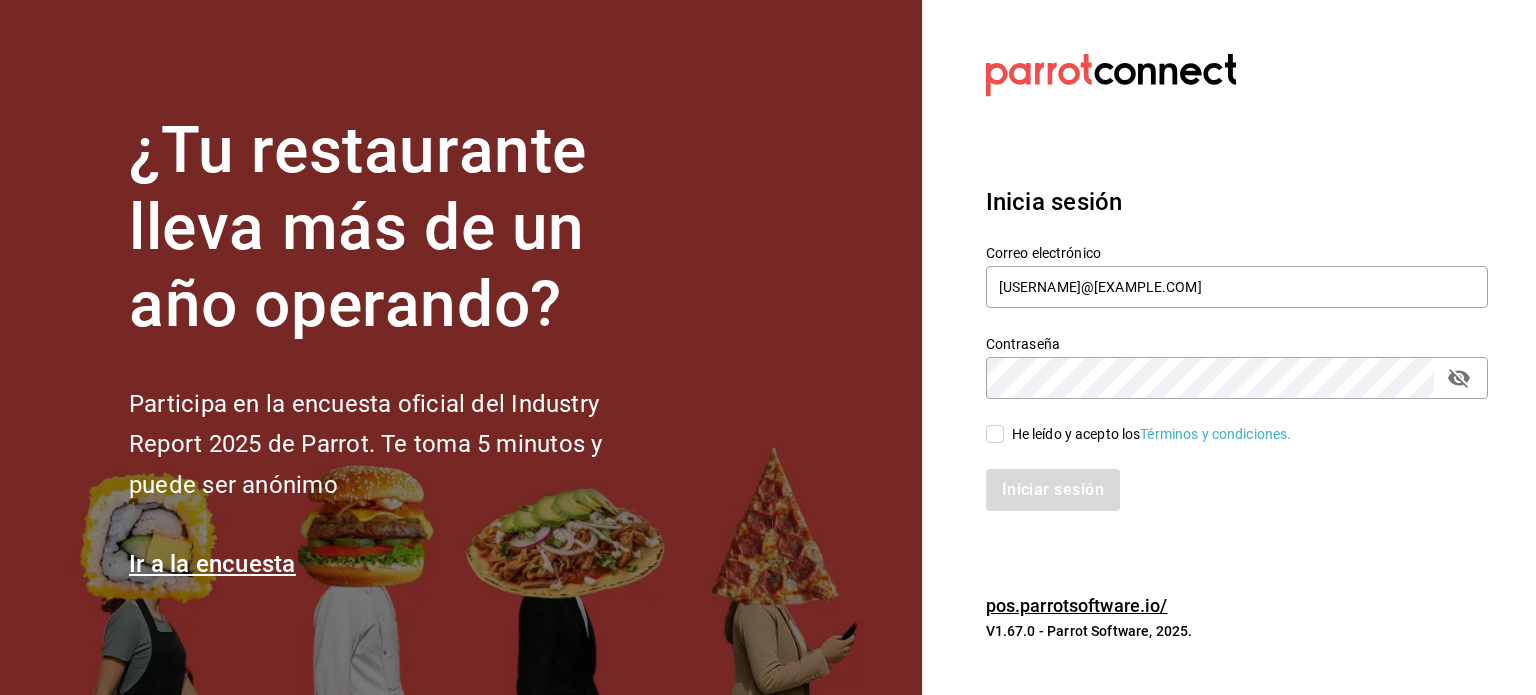 click on "He leído y acepto los  Términos y condiciones." at bounding box center (995, 434) 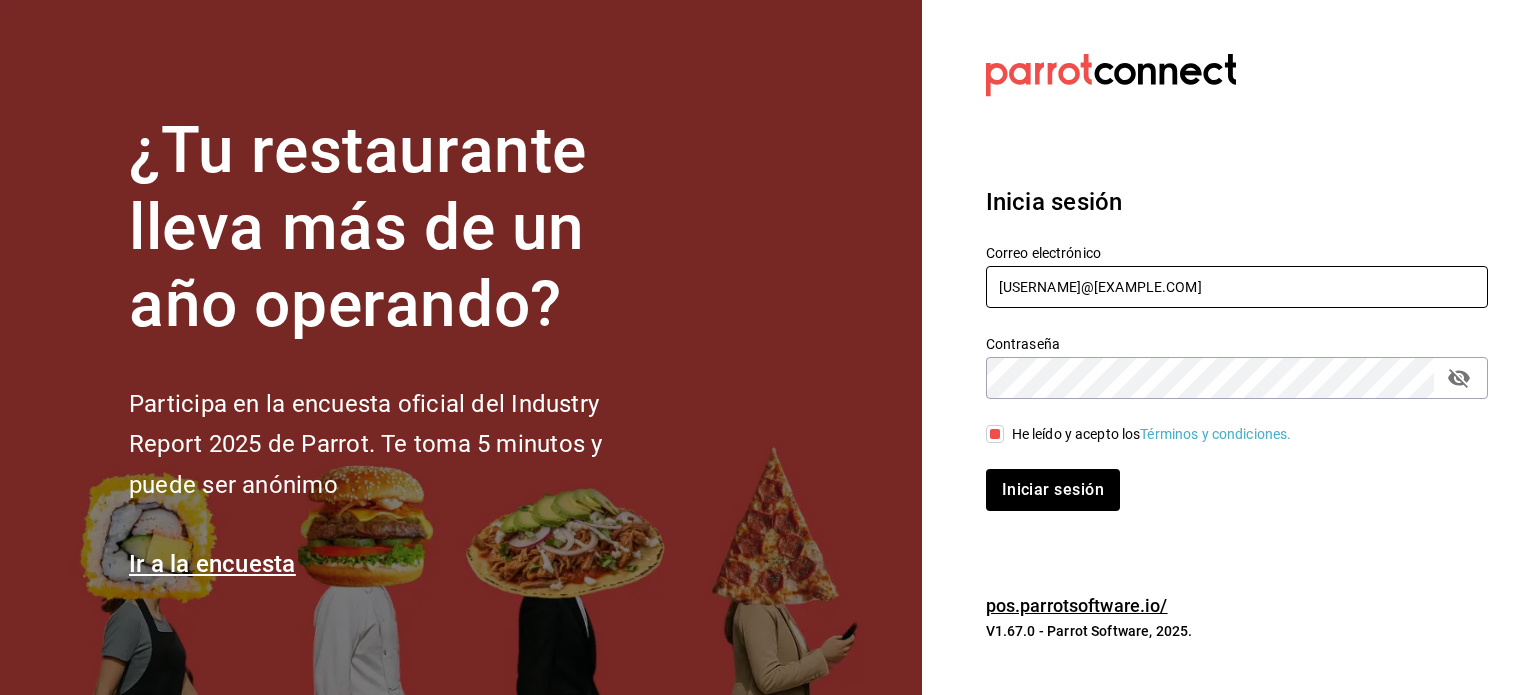 drag, startPoint x: 1132, startPoint y: 308, endPoint x: 1121, endPoint y: 279, distance: 31.016125 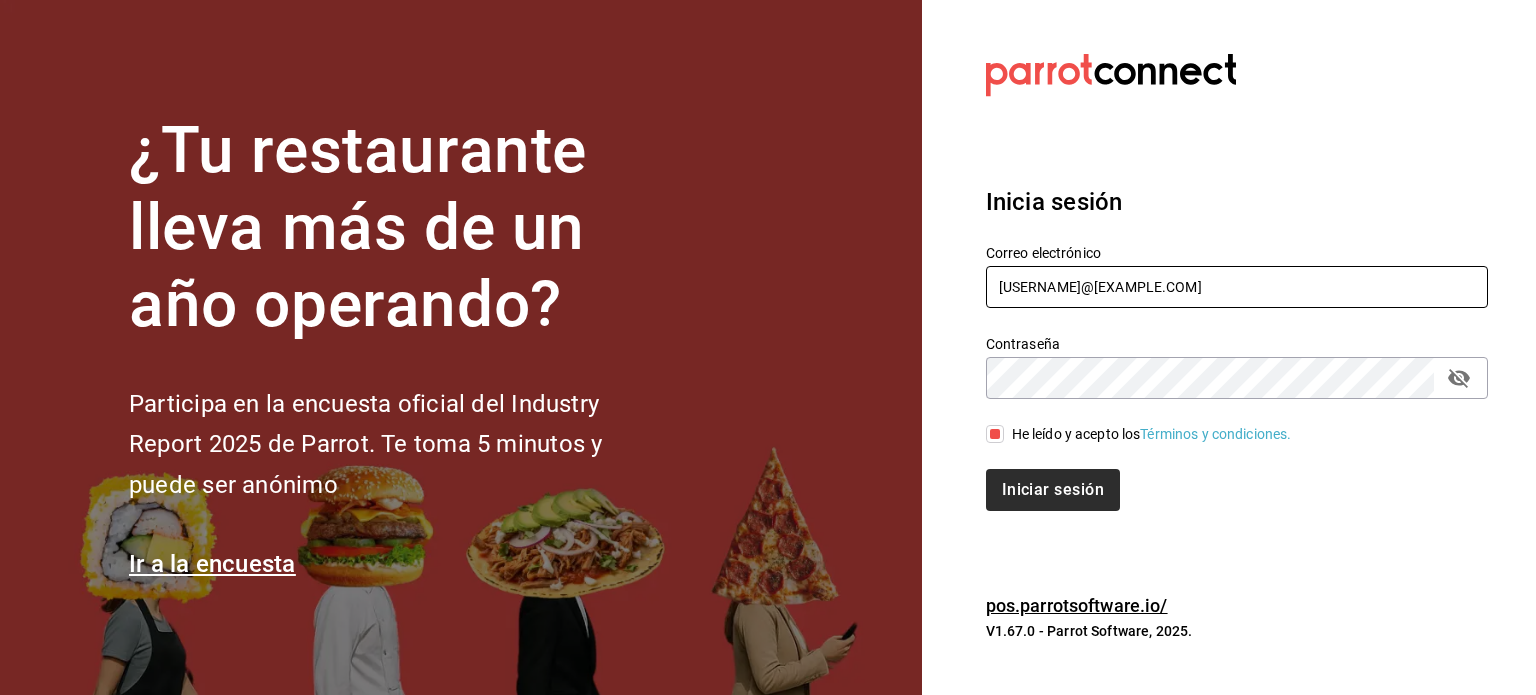 type on "[USERNAME]@[DOMAIN].com" 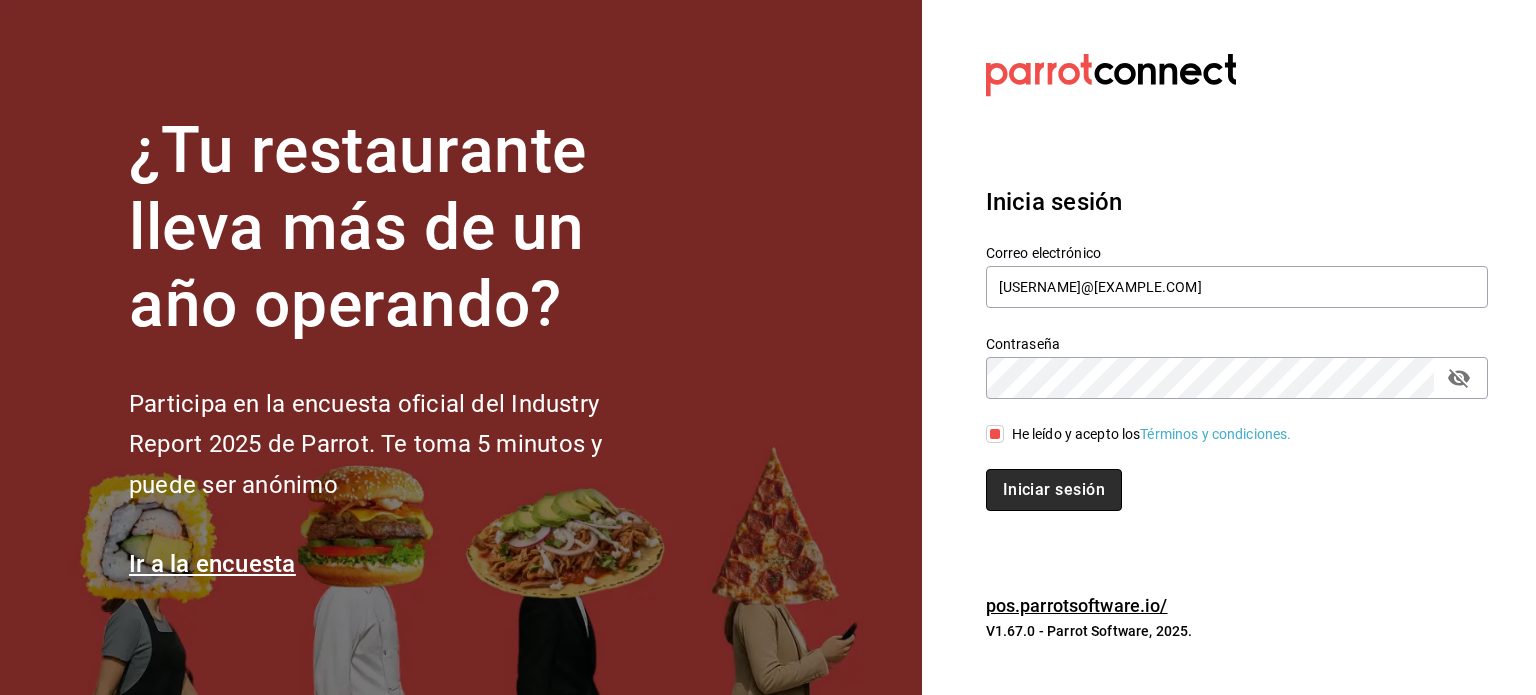 click on "Iniciar sesión" at bounding box center (1054, 490) 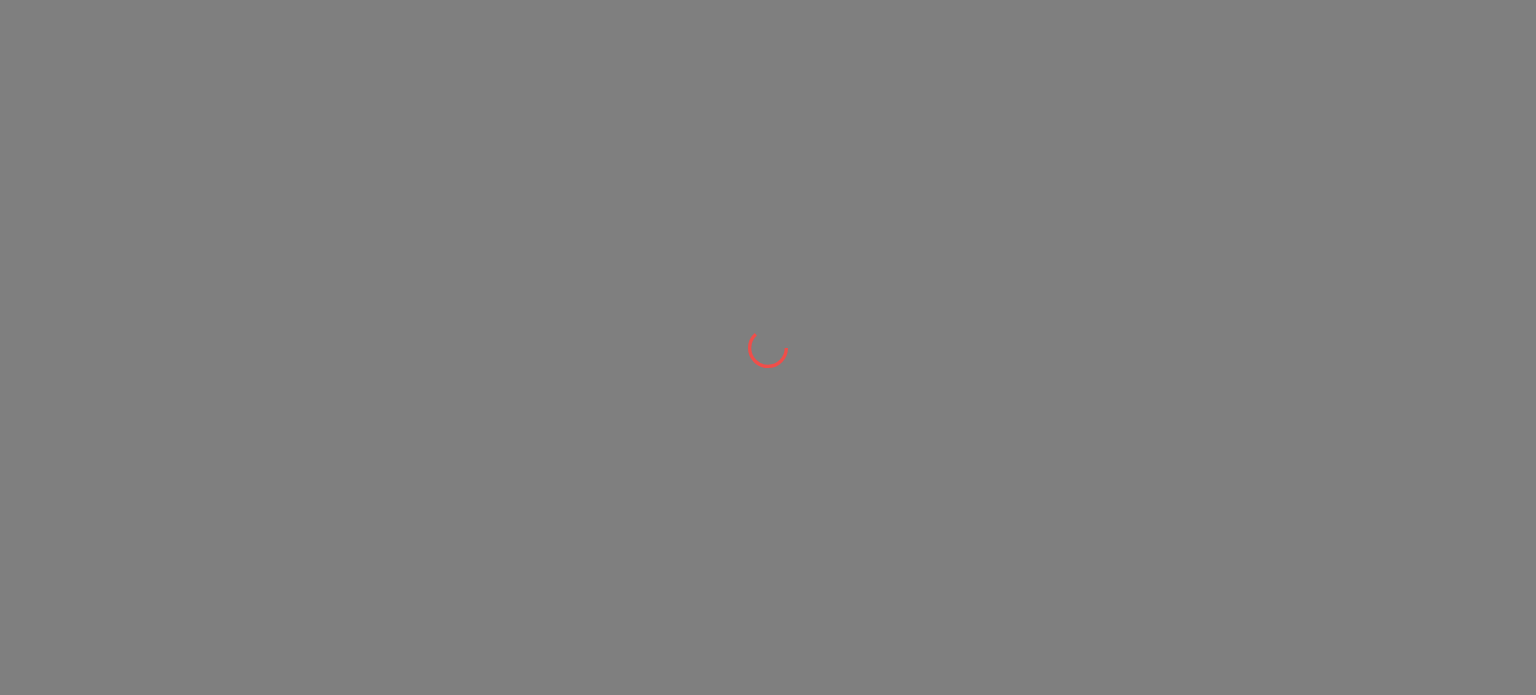 scroll, scrollTop: 0, scrollLeft: 0, axis: both 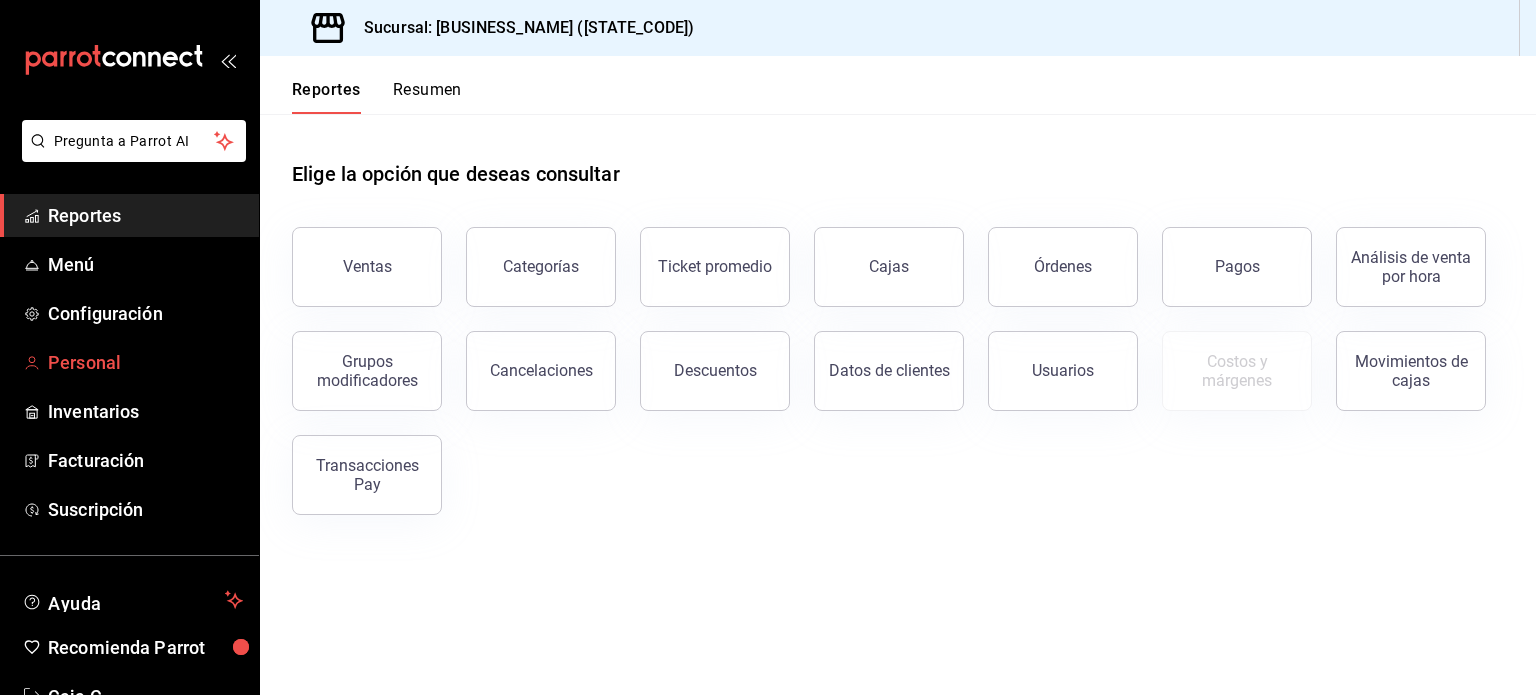 click on "Personal" at bounding box center [145, 362] 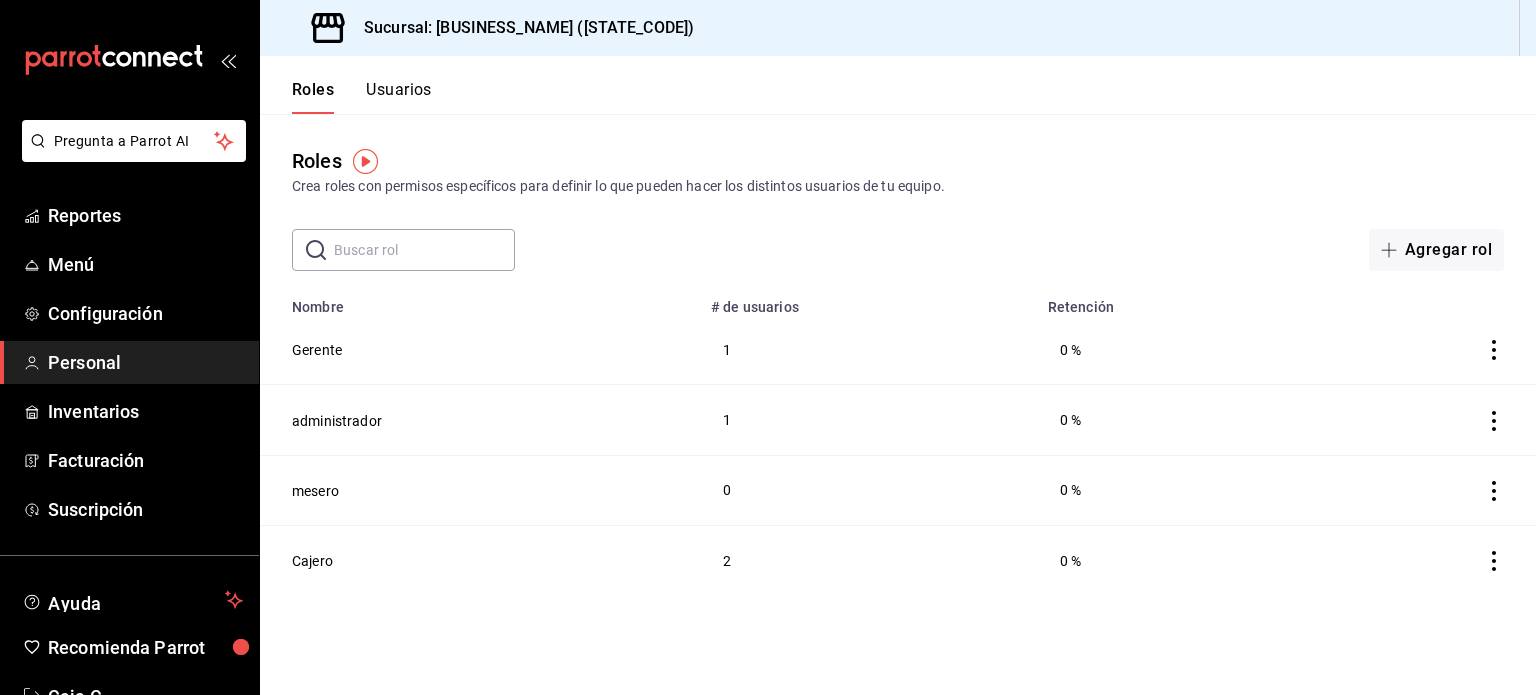 click on "Usuarios" at bounding box center [399, 97] 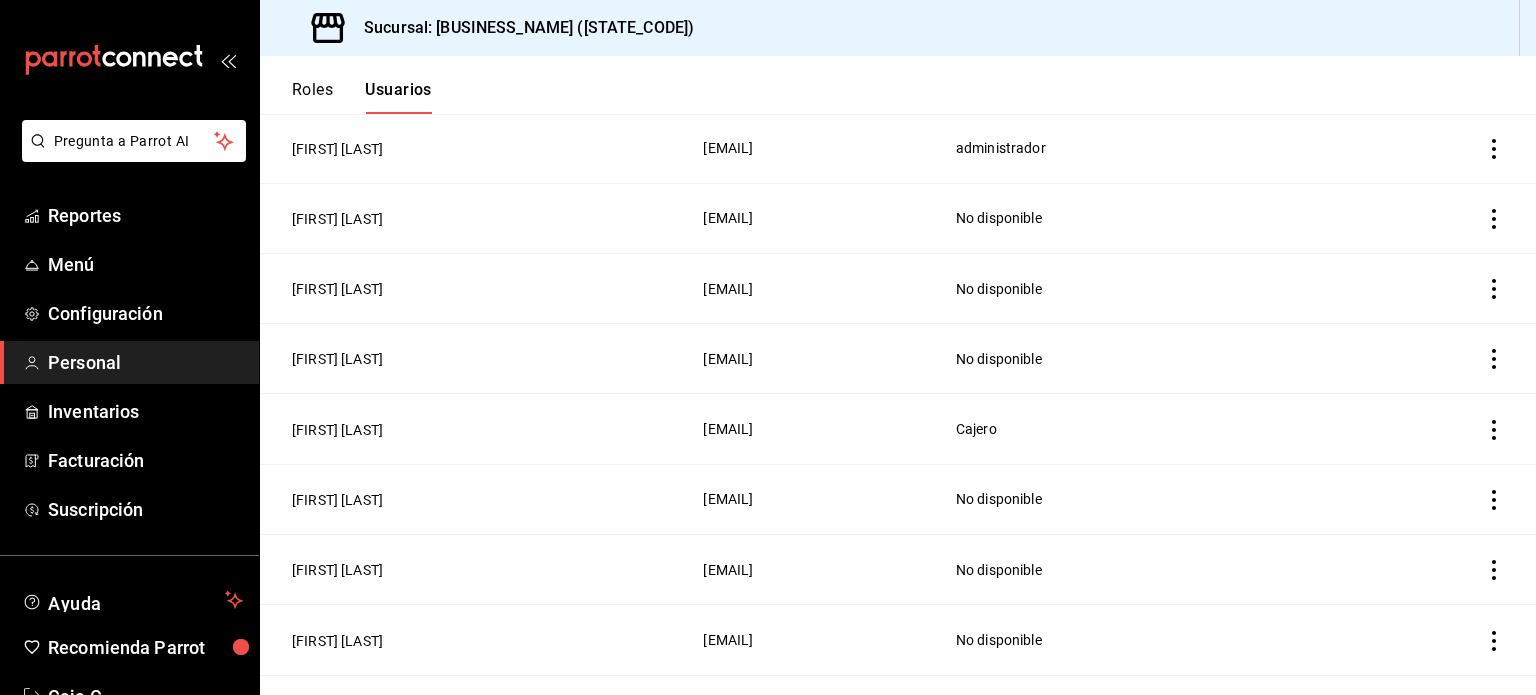 scroll, scrollTop: 274, scrollLeft: 0, axis: vertical 